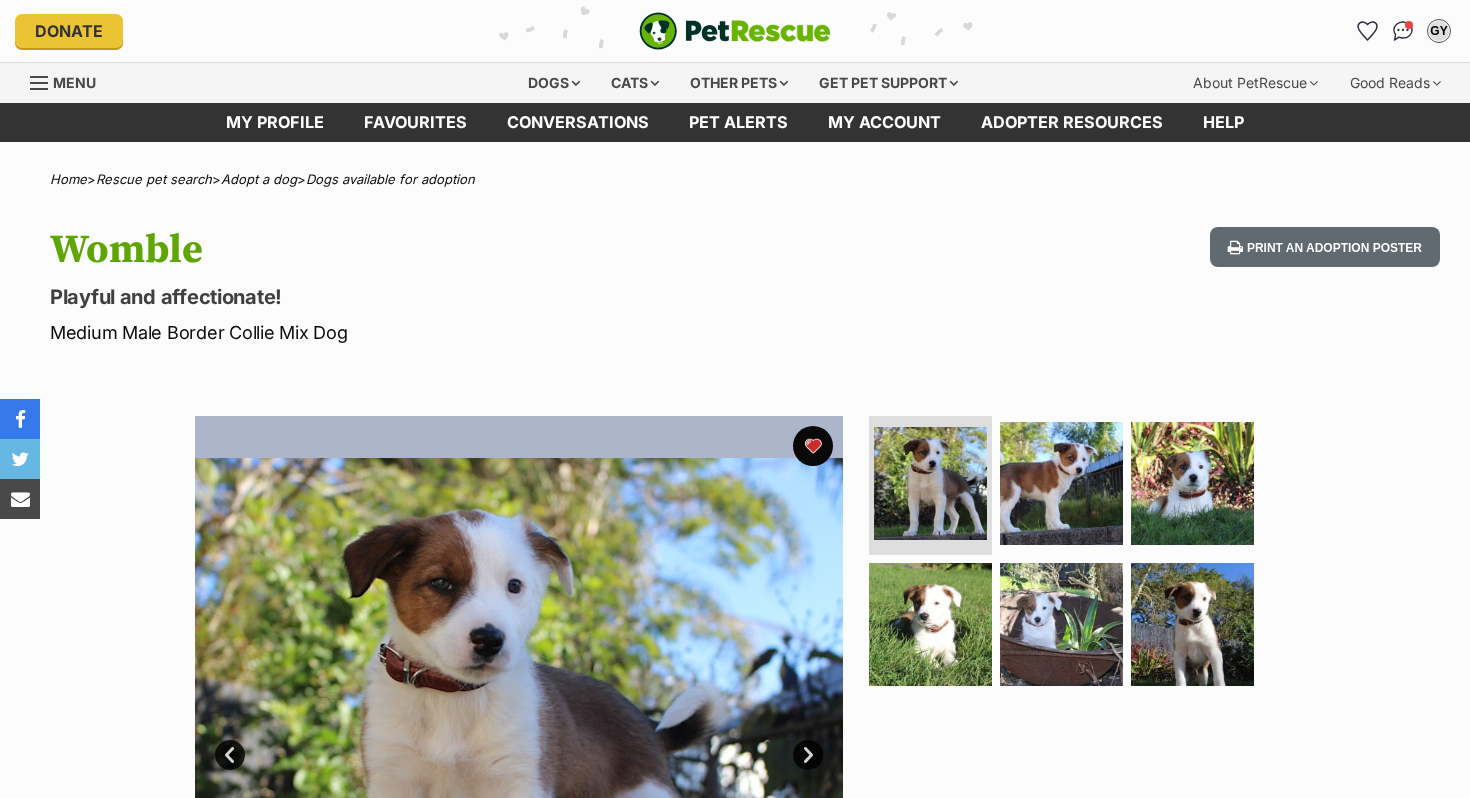 scroll, scrollTop: 0, scrollLeft: 0, axis: both 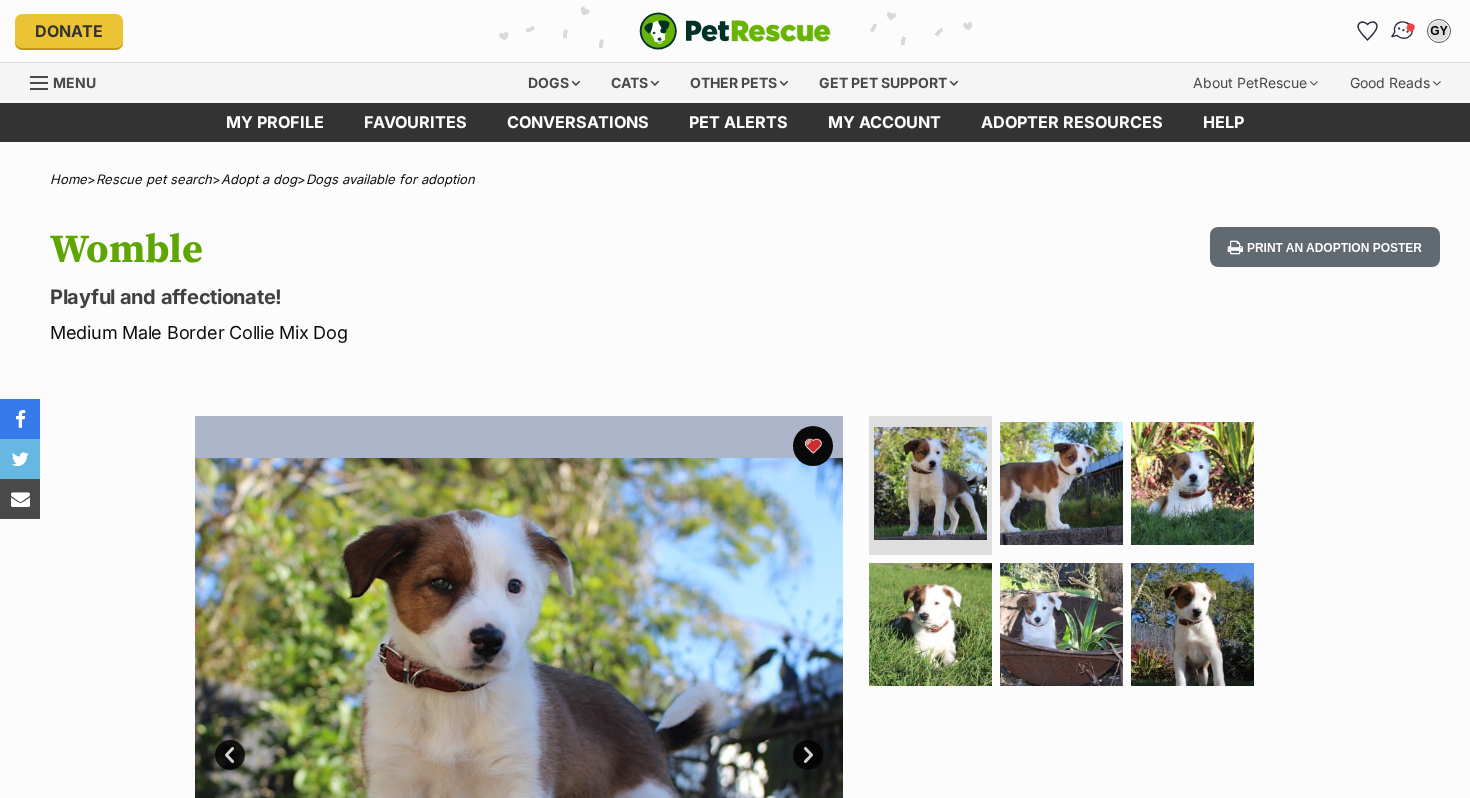 click at bounding box center [1411, 27] 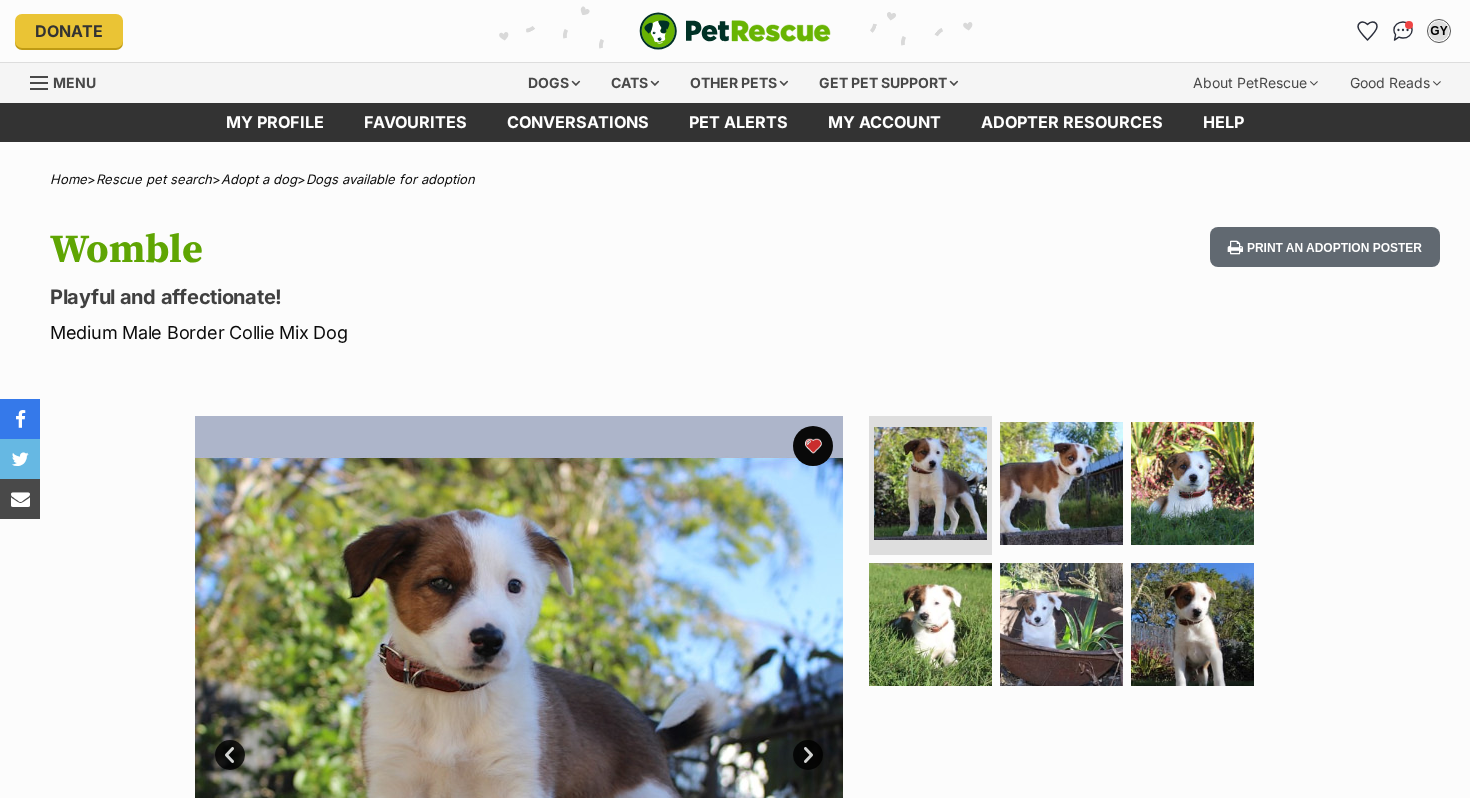 scroll, scrollTop: 0, scrollLeft: 0, axis: both 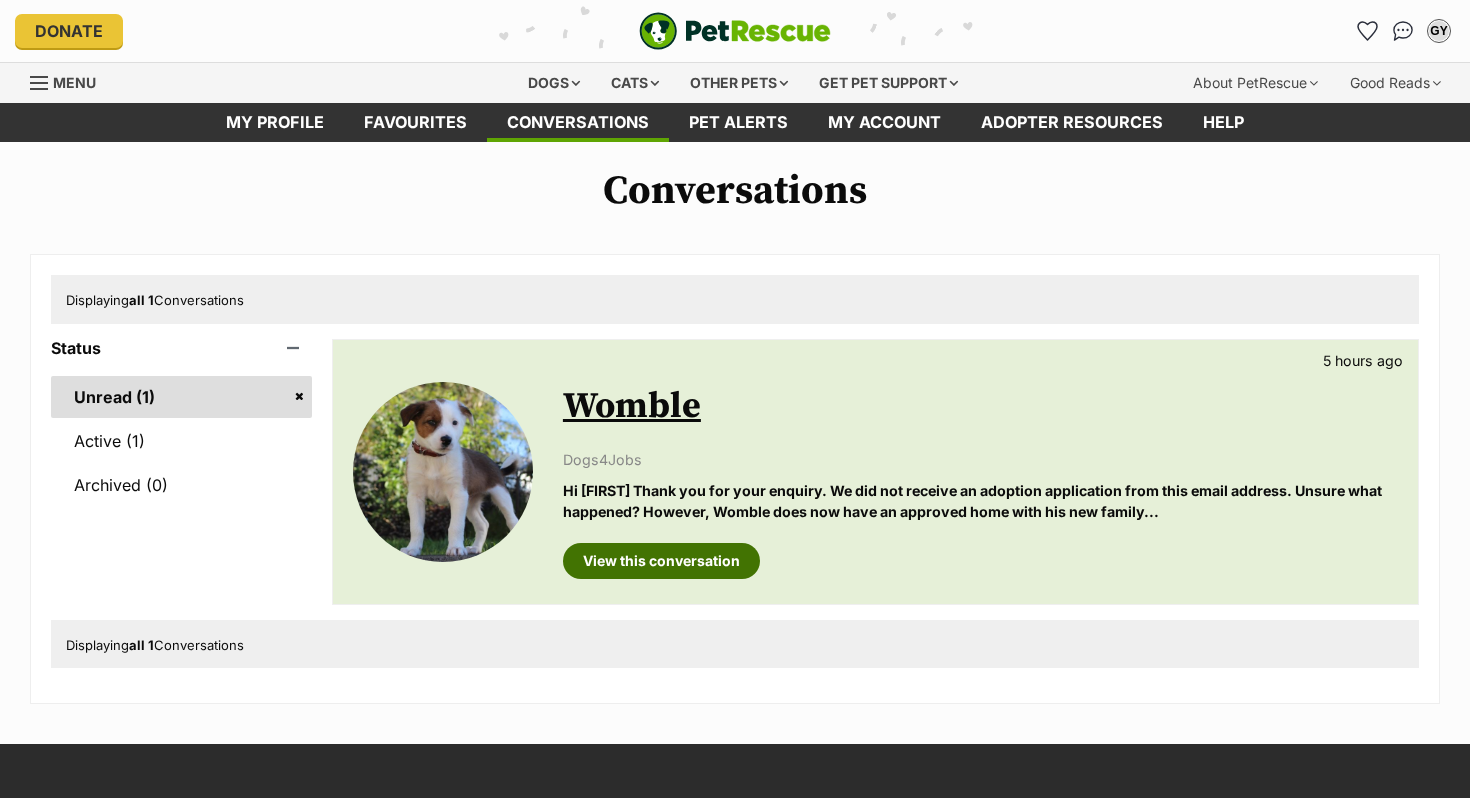 click on "View this conversation" at bounding box center (661, 561) 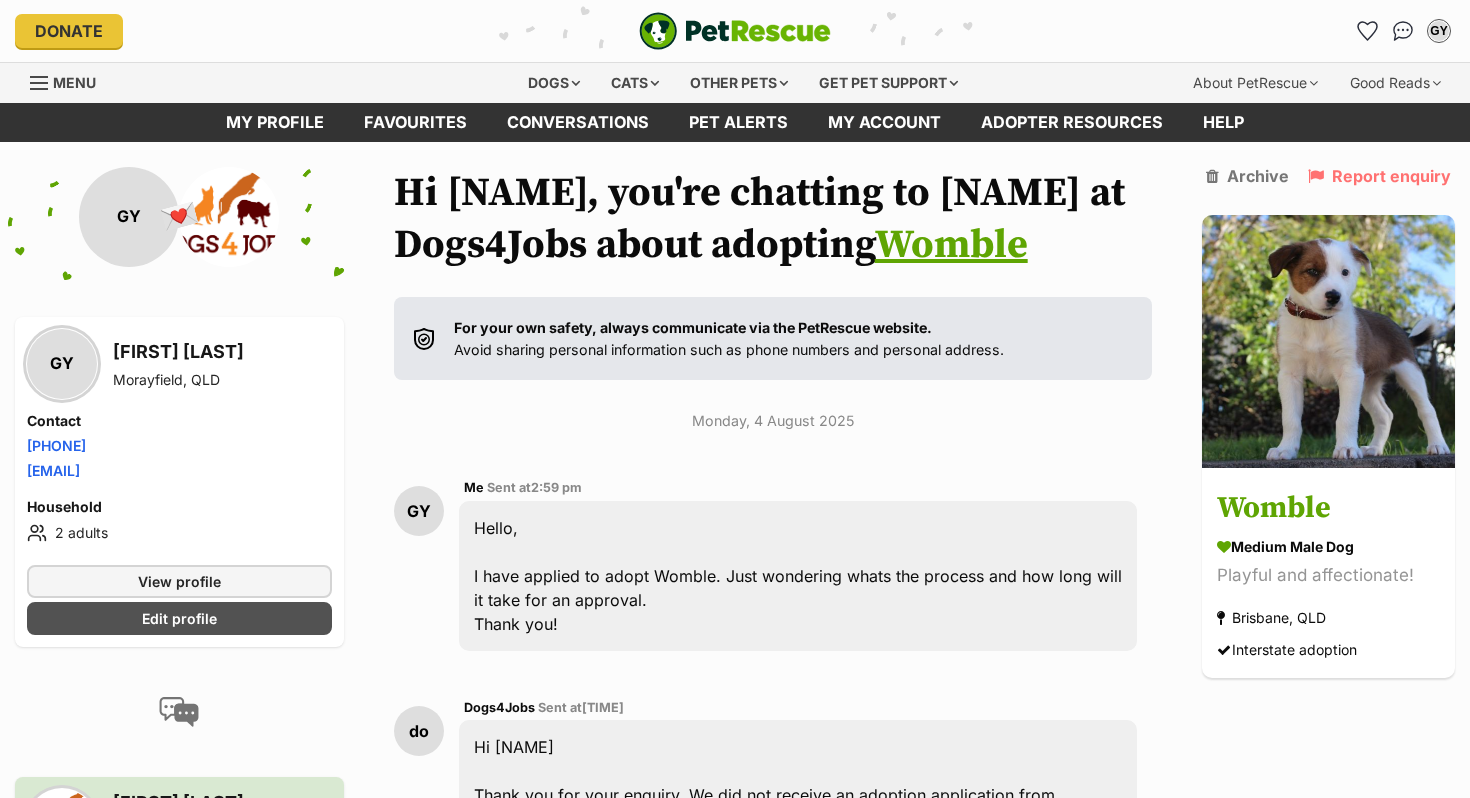 scroll, scrollTop: 0, scrollLeft: 0, axis: both 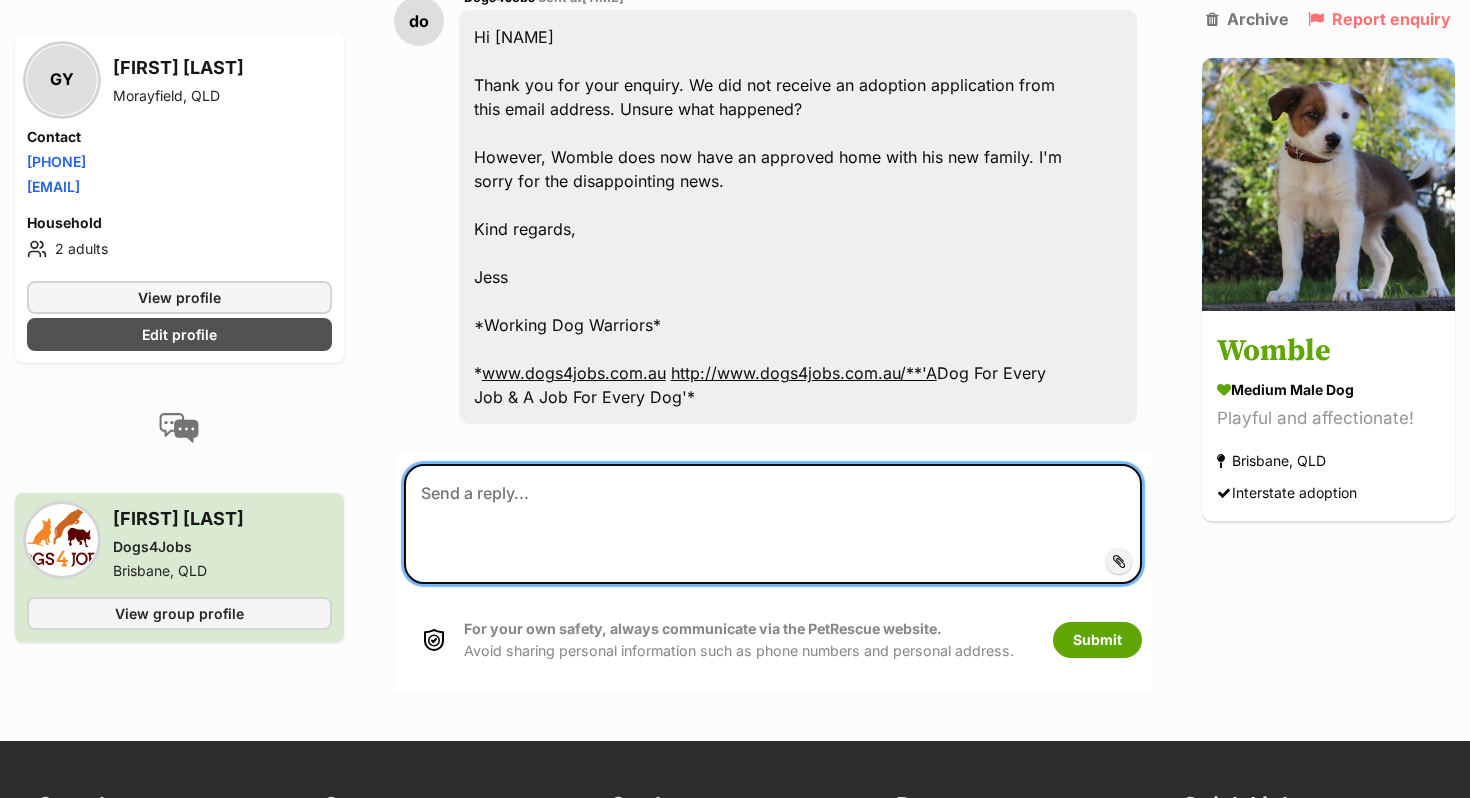 click at bounding box center (773, 524) 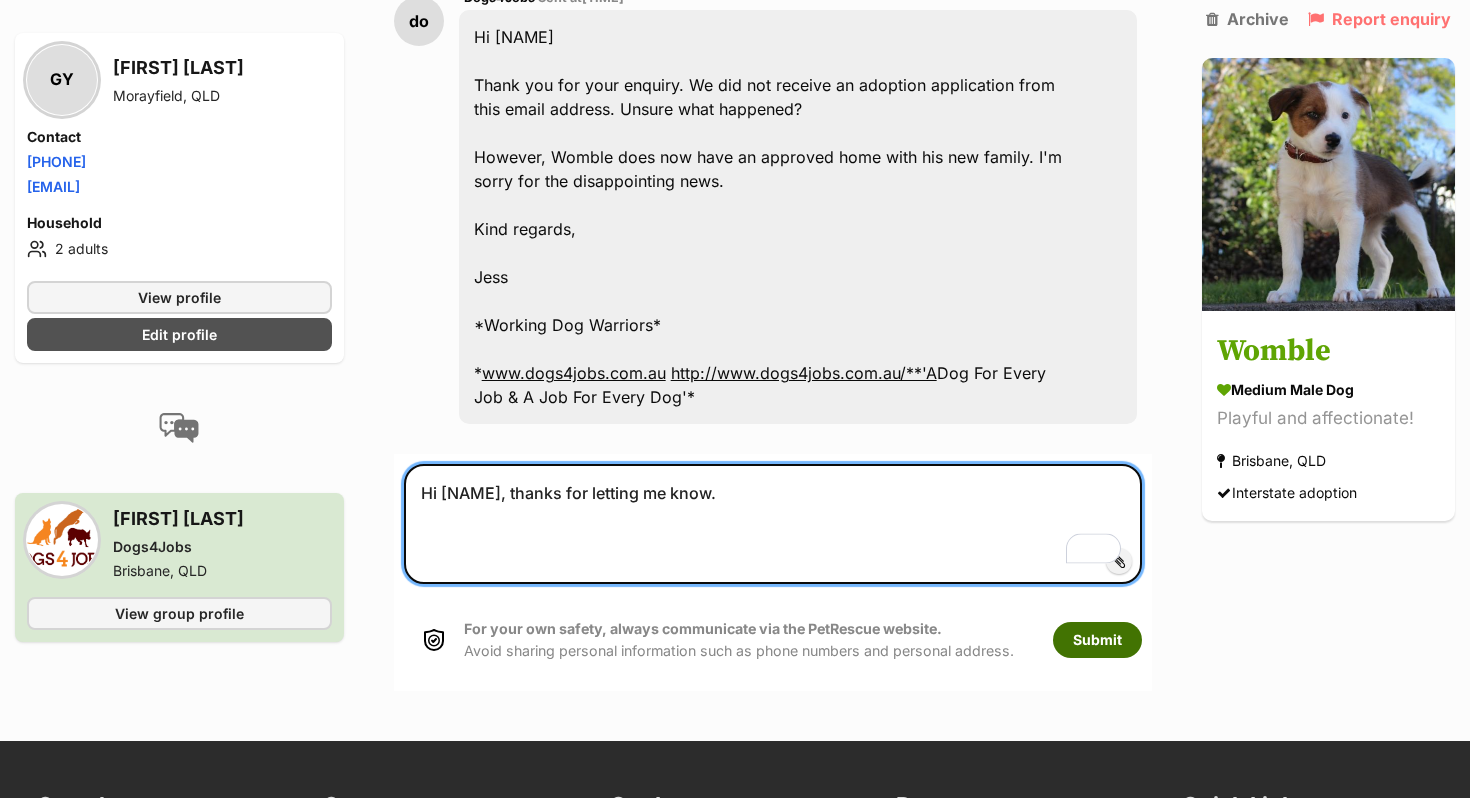 type on "Hi Jess, thanks for letting me know." 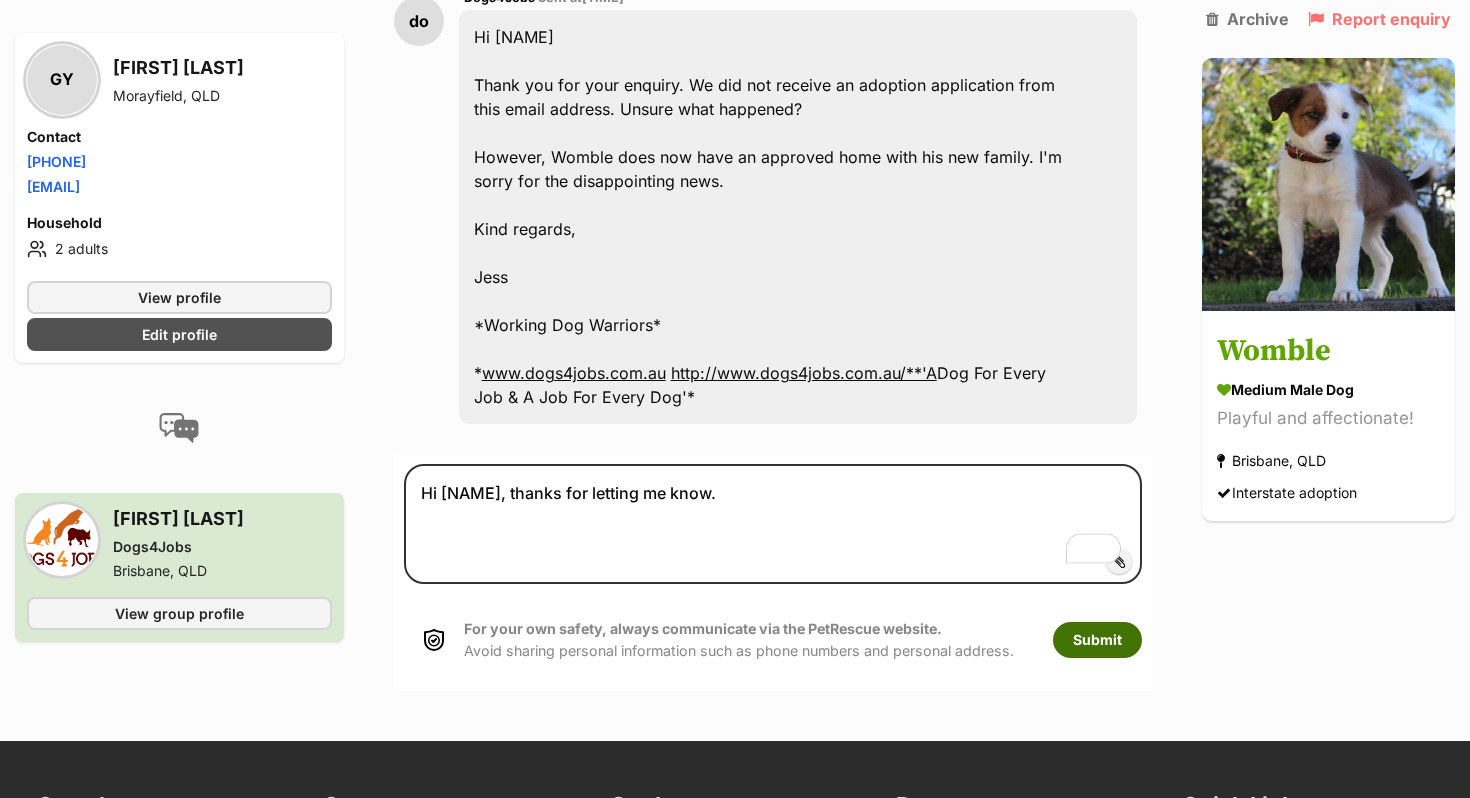 click on "Submit" at bounding box center (1097, 640) 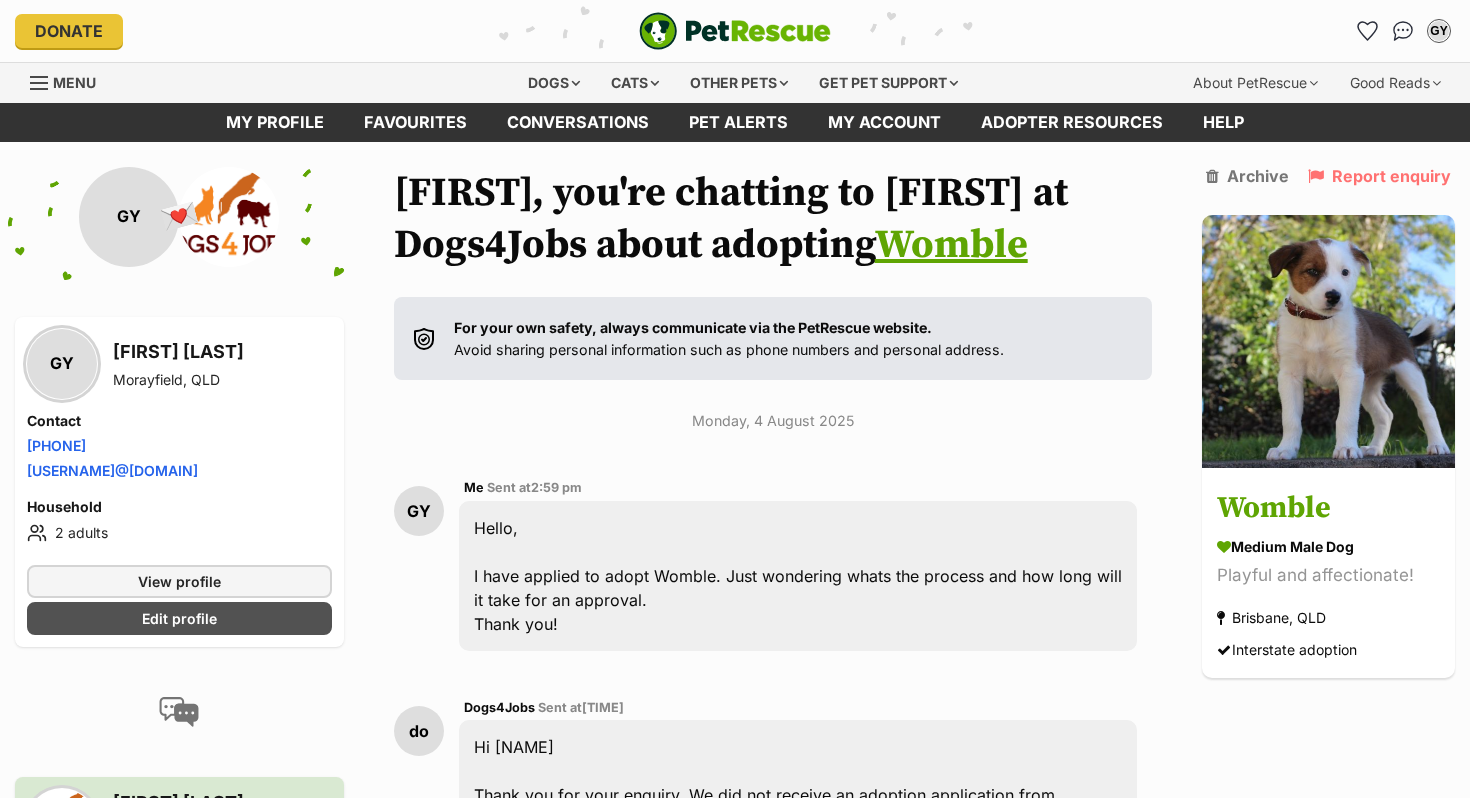 scroll, scrollTop: 695, scrollLeft: 0, axis: vertical 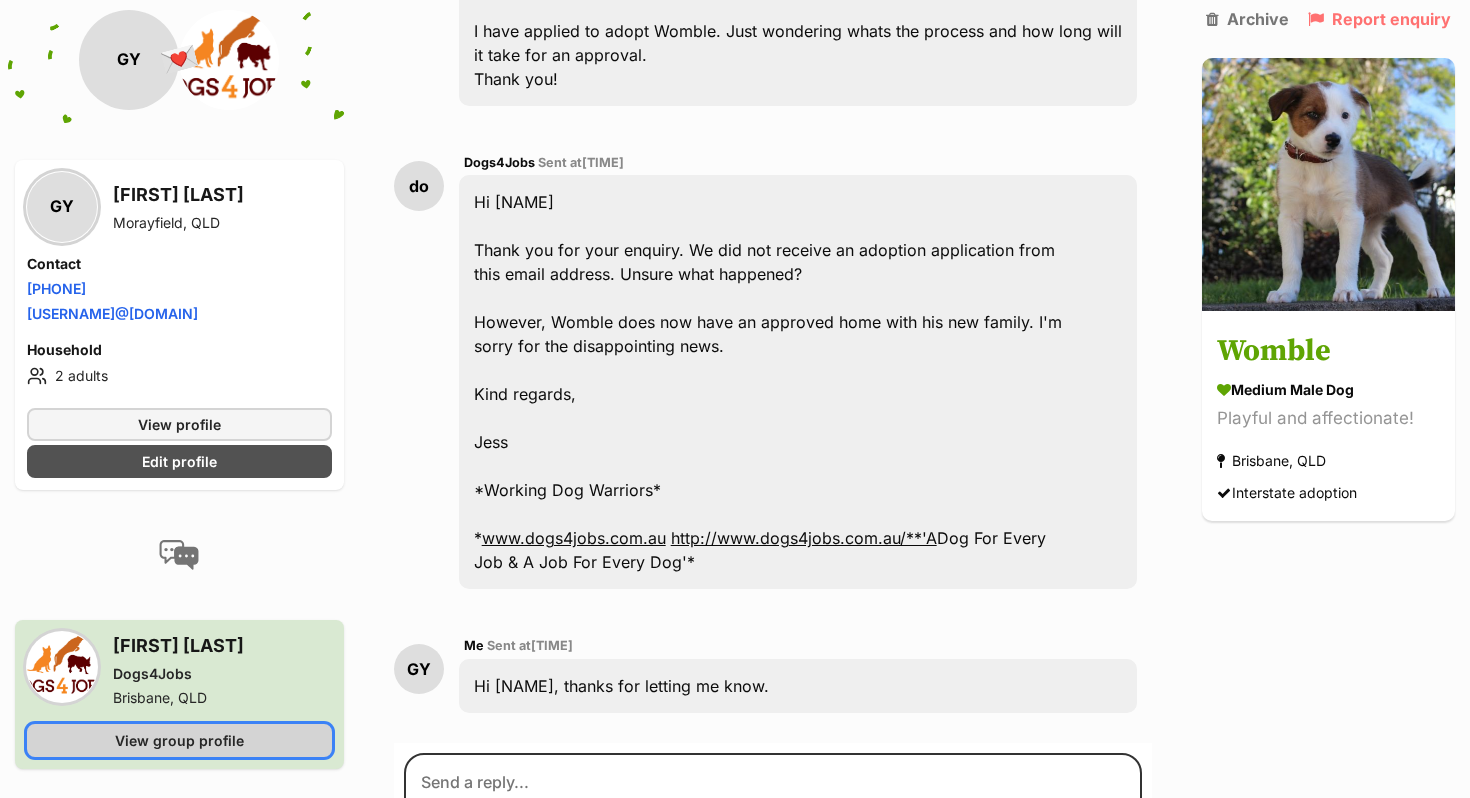 click on "View group profile" at bounding box center (179, 740) 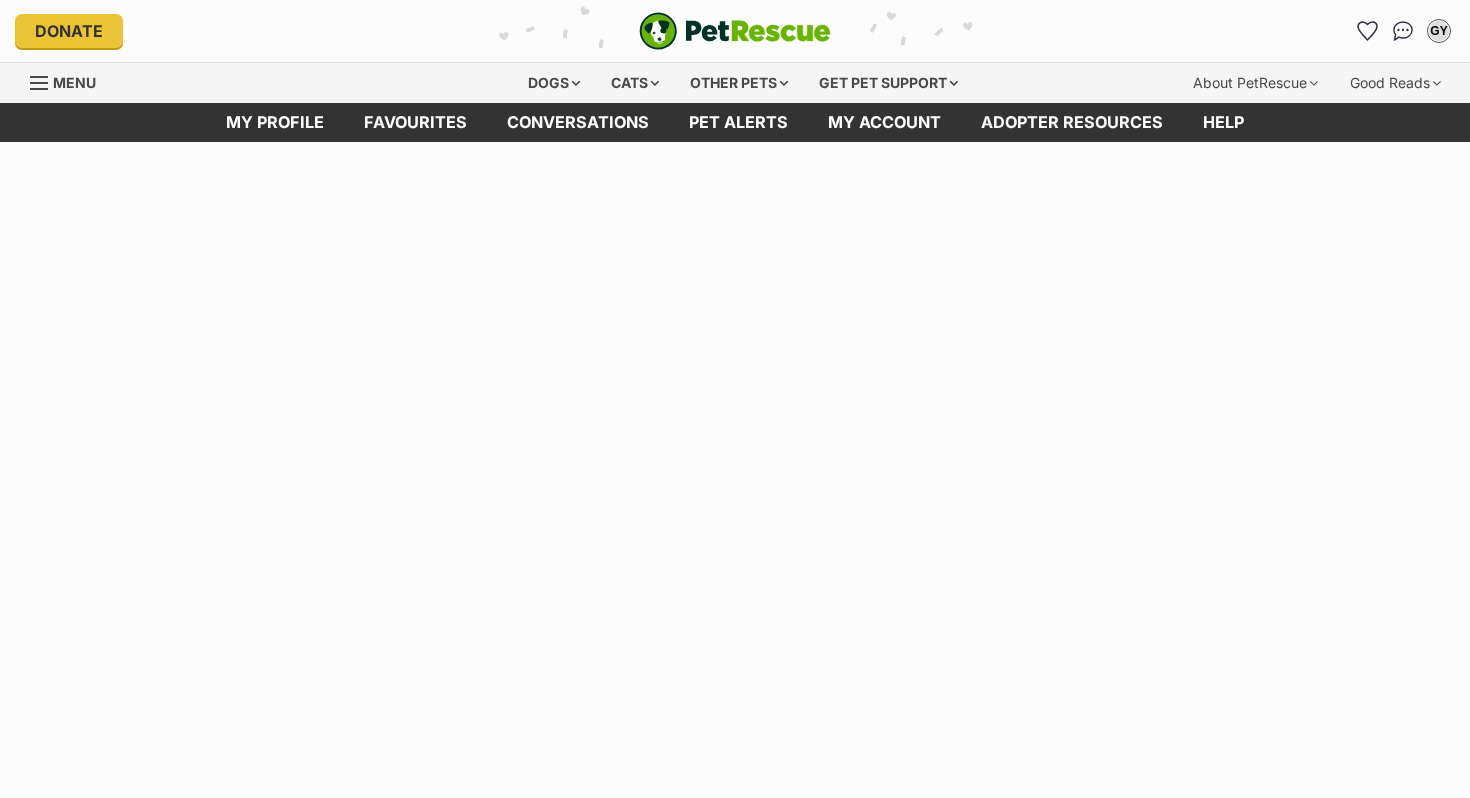 scroll, scrollTop: 0, scrollLeft: 0, axis: both 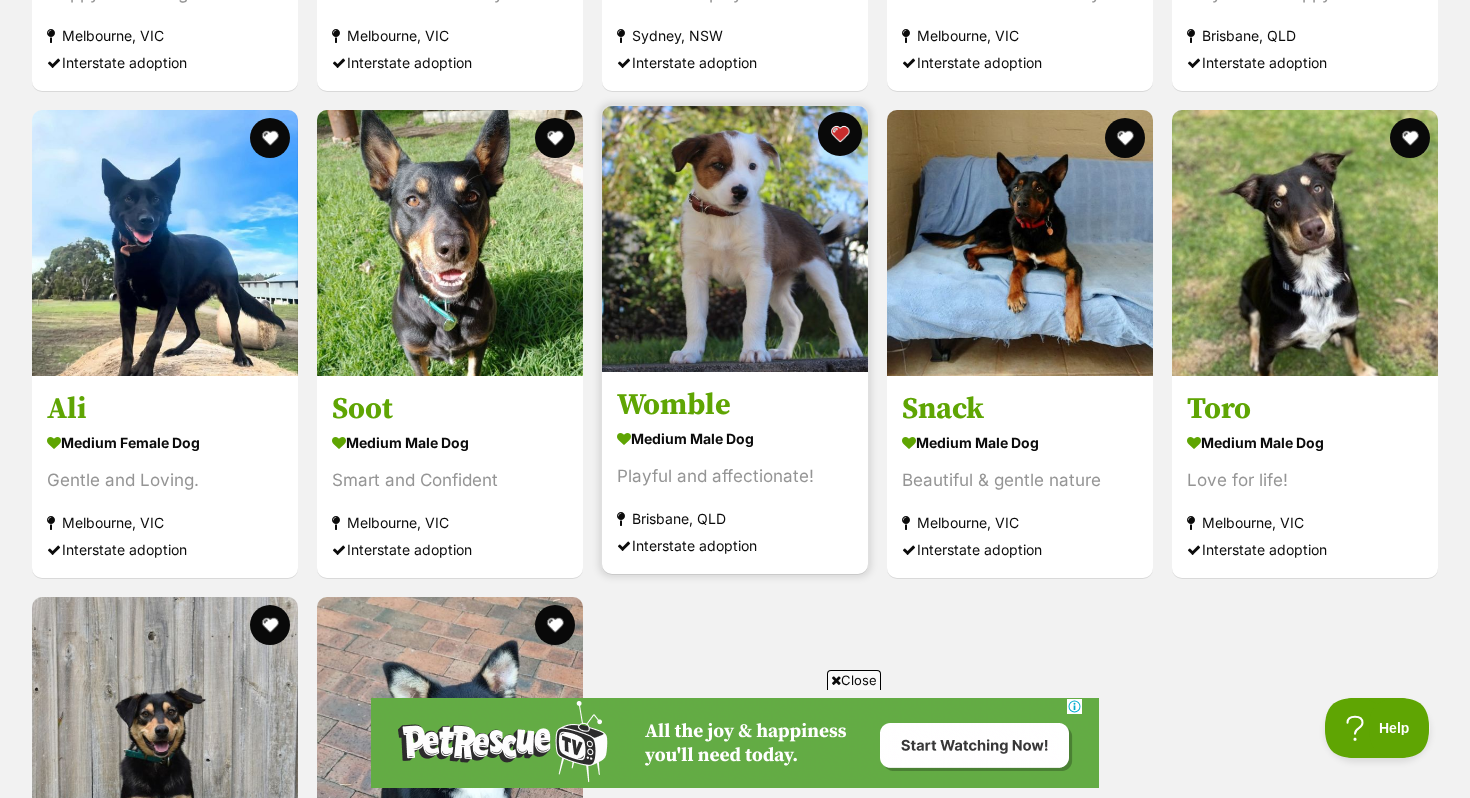click at bounding box center [840, 134] 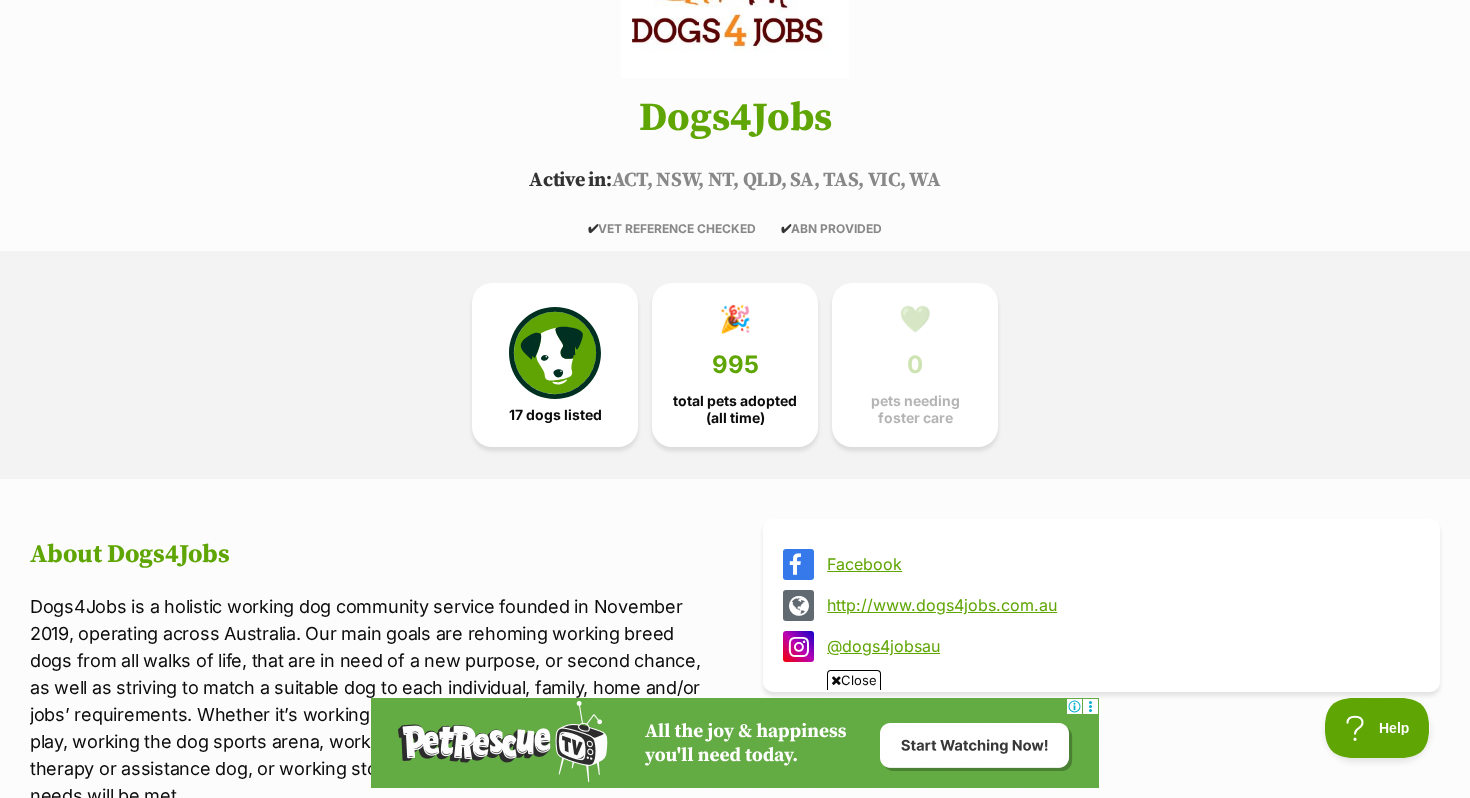 scroll, scrollTop: 0, scrollLeft: 0, axis: both 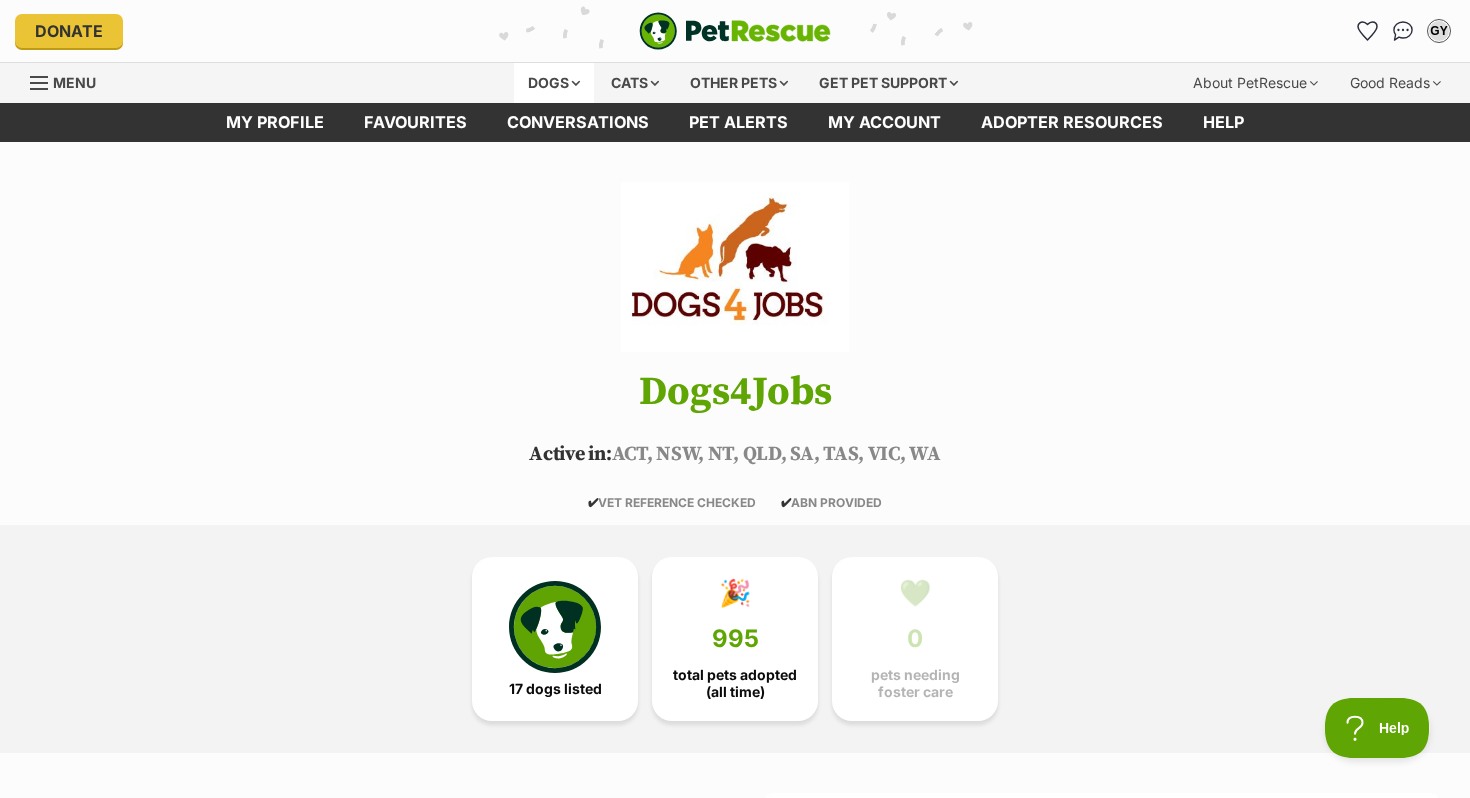 click on "Dogs" at bounding box center (554, 83) 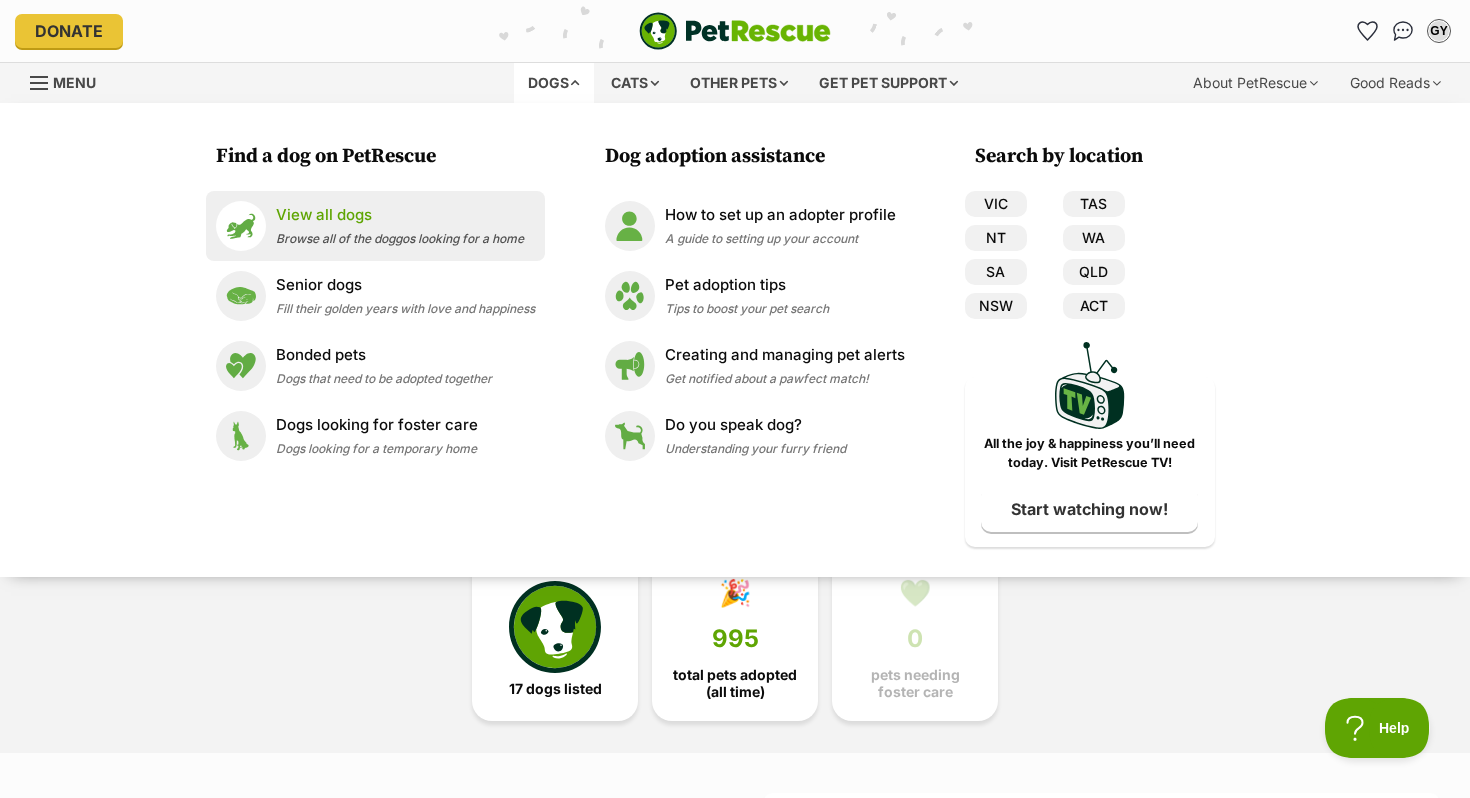 click on "View all dogs" at bounding box center (400, 215) 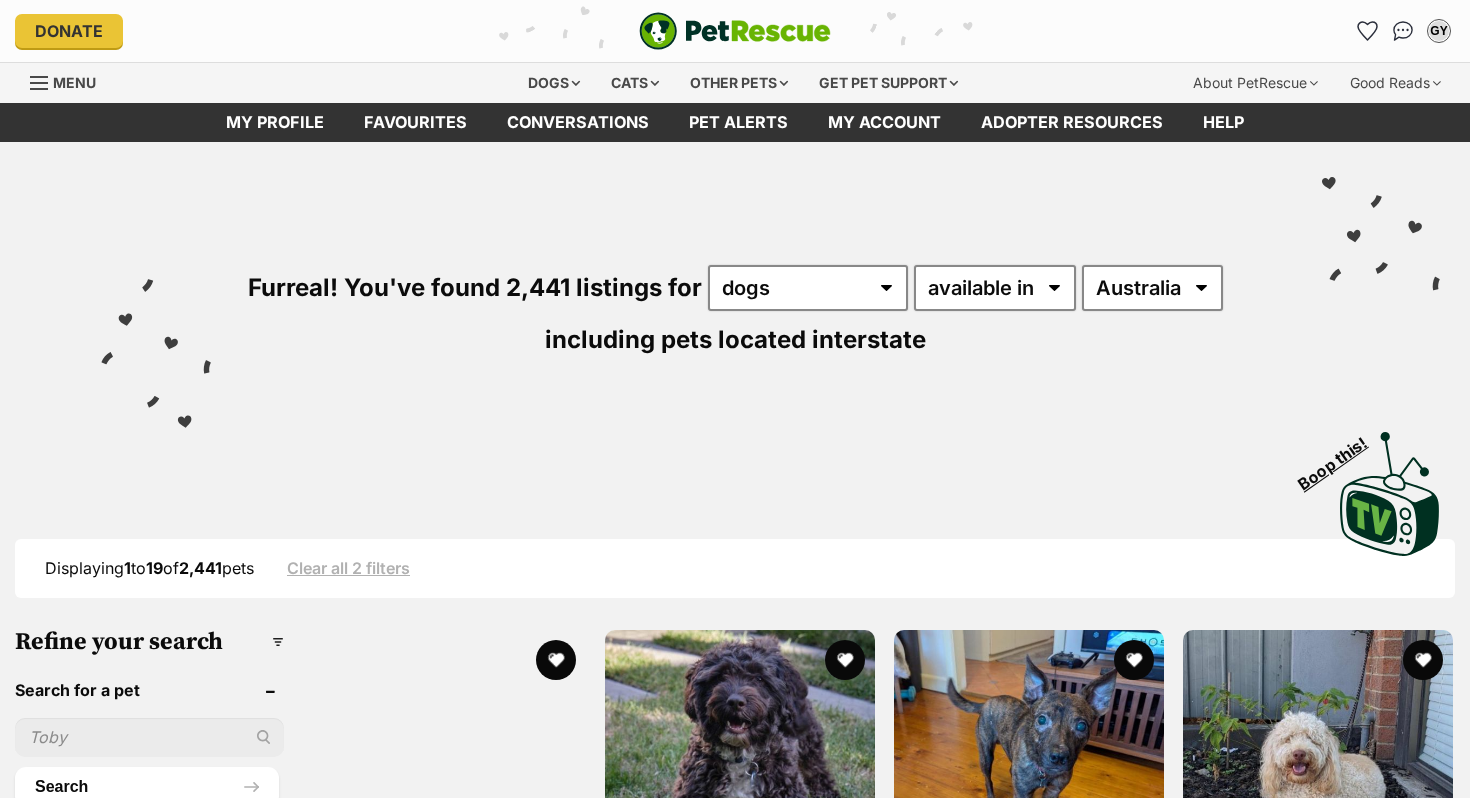 scroll, scrollTop: 0, scrollLeft: 0, axis: both 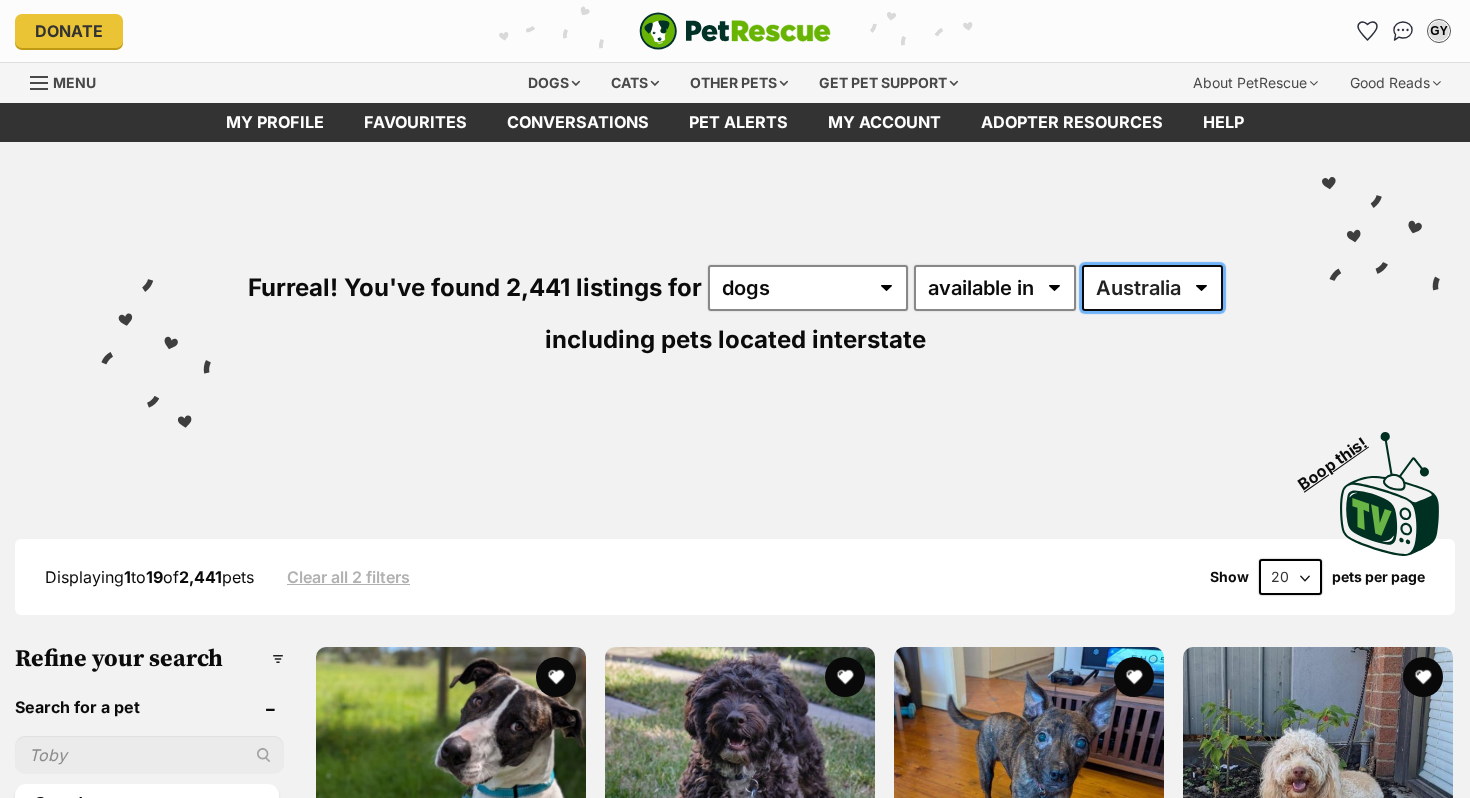 click on "Australia
ACT
NSW
NT
QLD
SA
TAS
VIC
WA" at bounding box center (1152, 288) 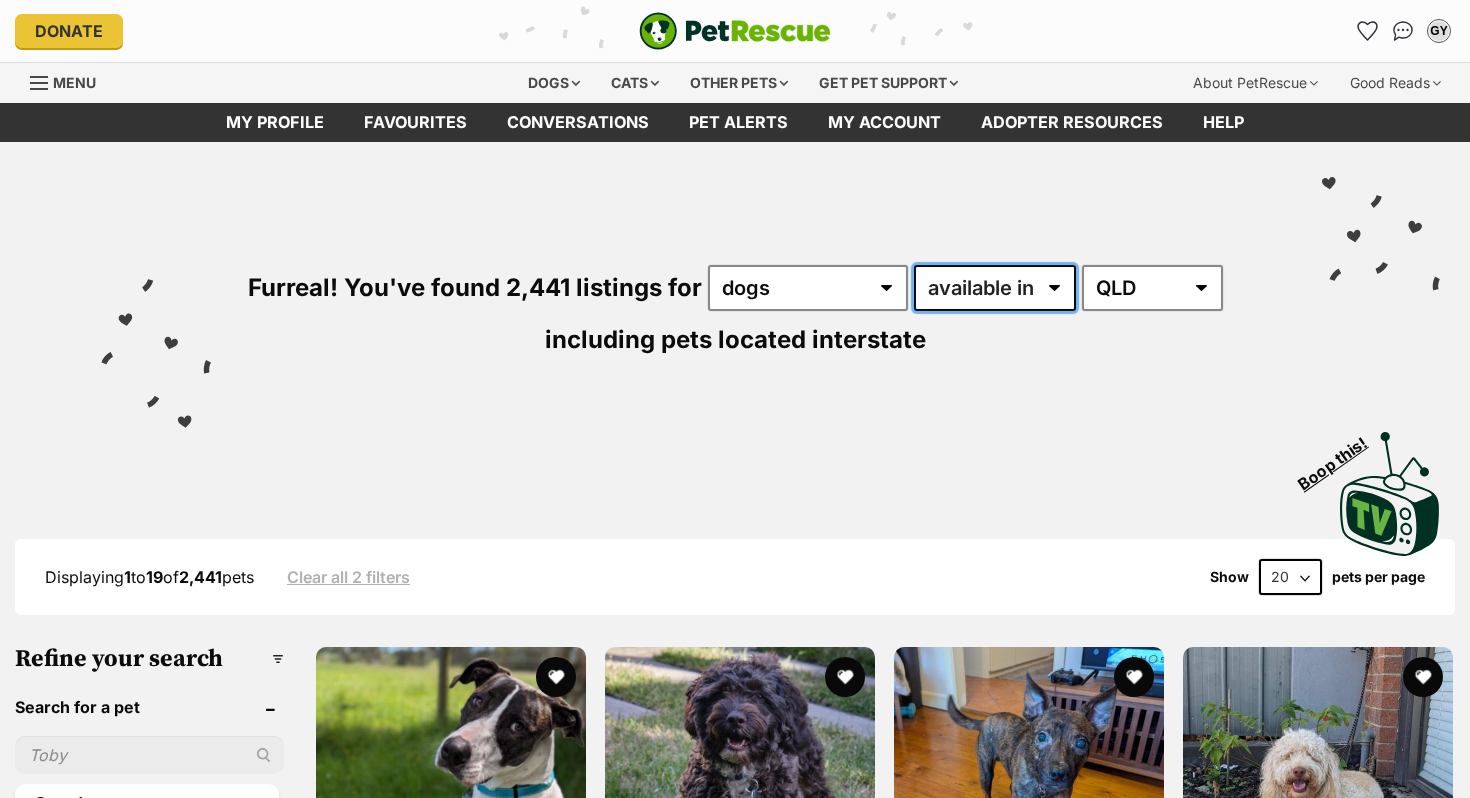 click on "available in
located in" at bounding box center (995, 288) 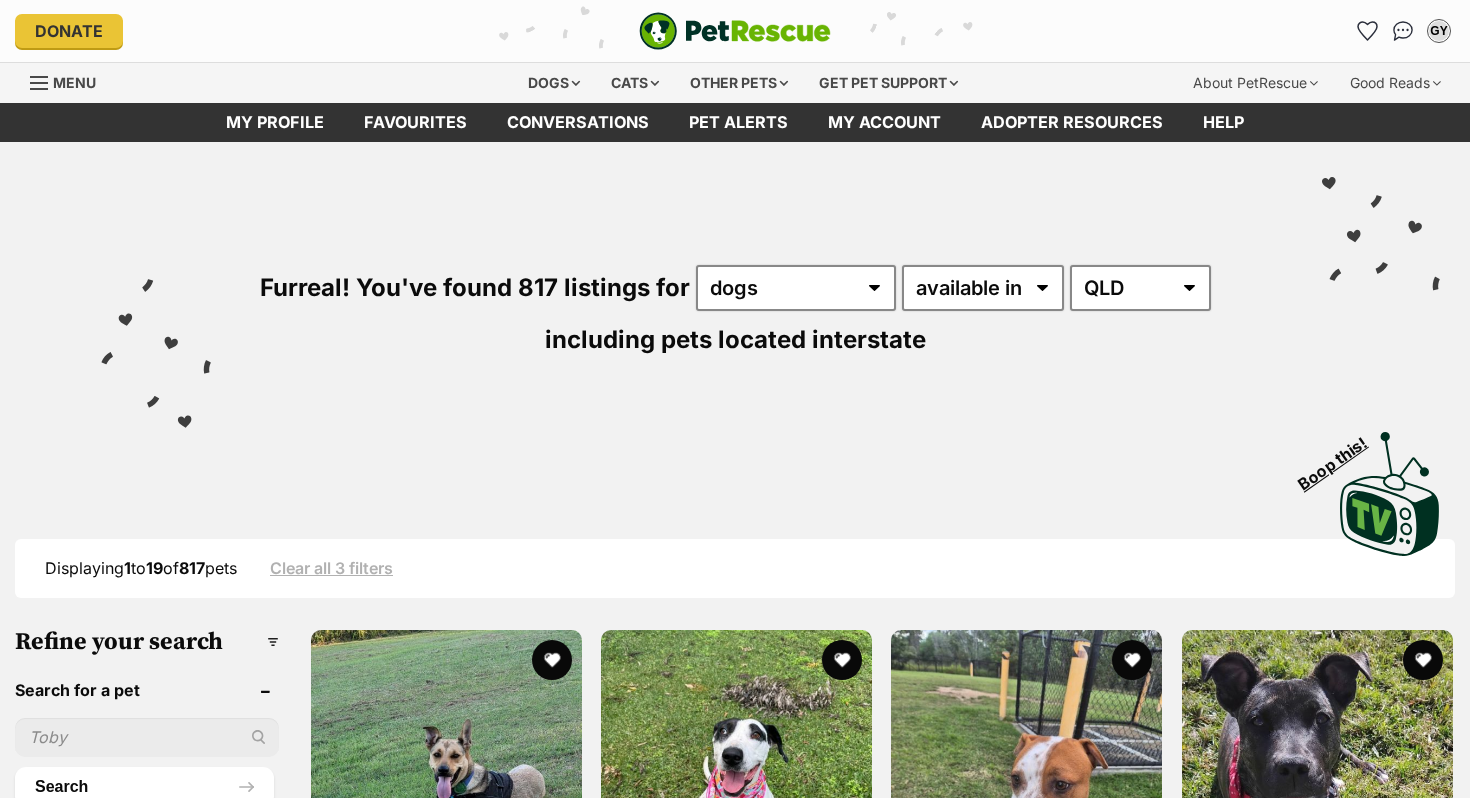 scroll, scrollTop: 0, scrollLeft: 0, axis: both 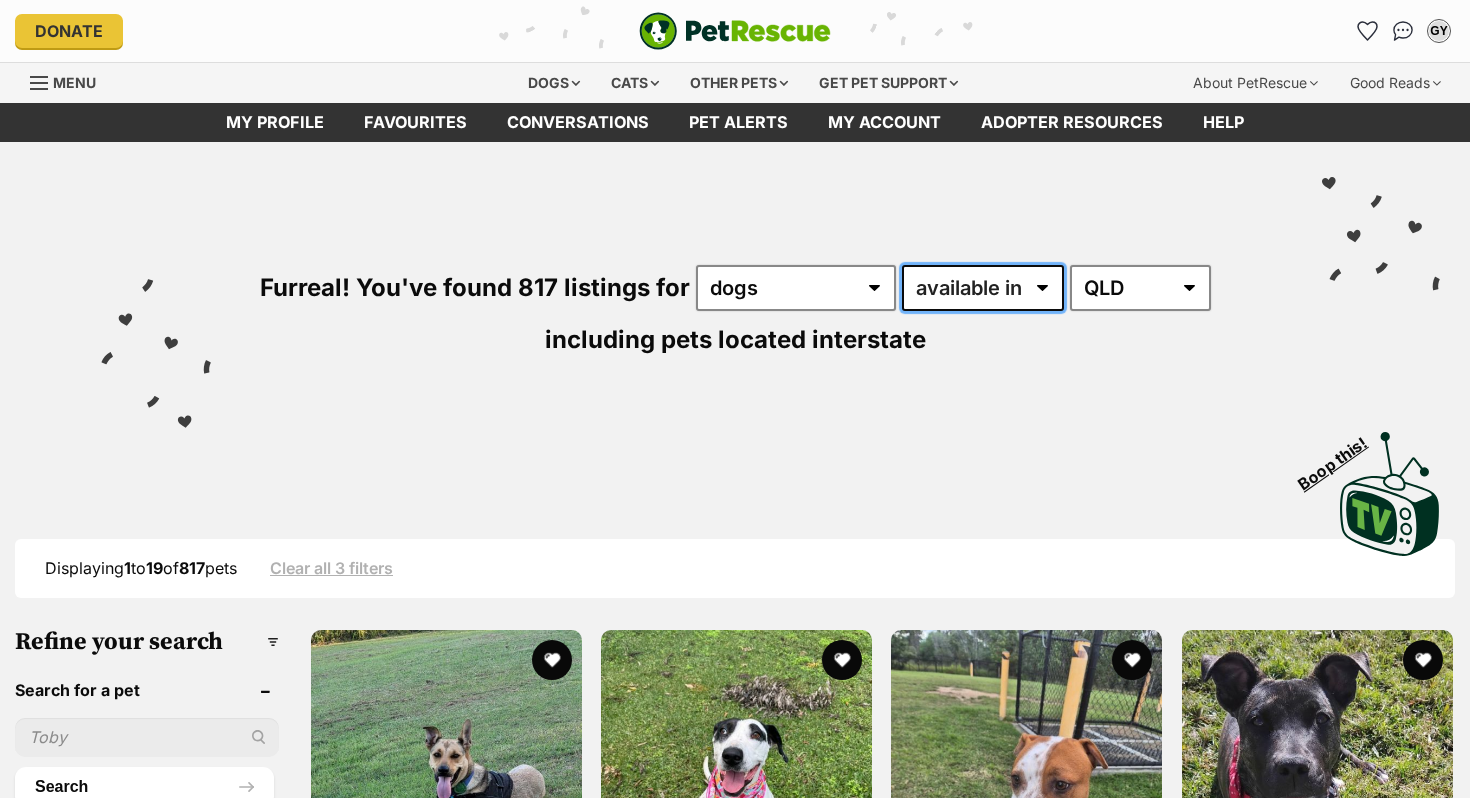 click on "available in
located in" at bounding box center [983, 288] 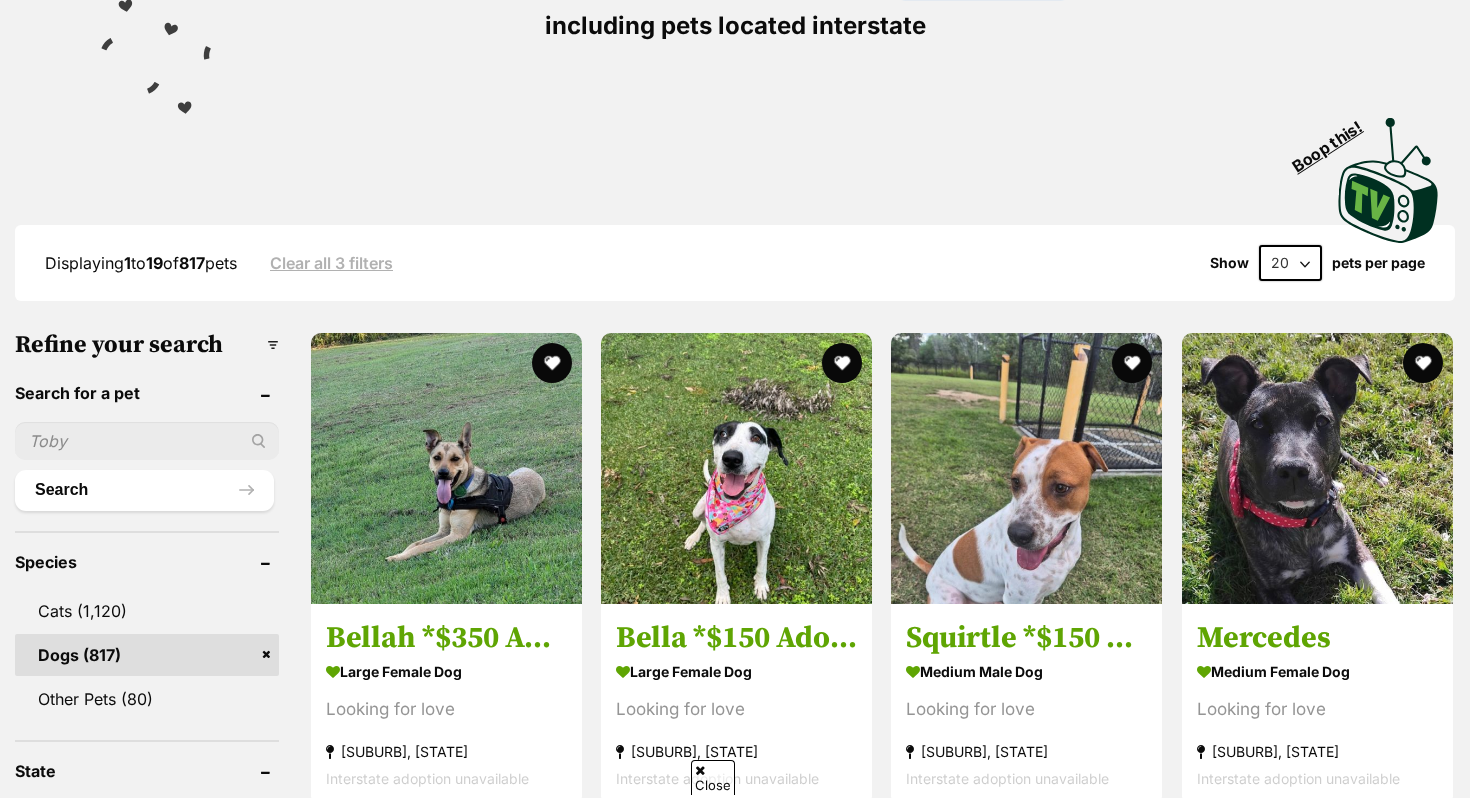 scroll, scrollTop: 383, scrollLeft: 0, axis: vertical 